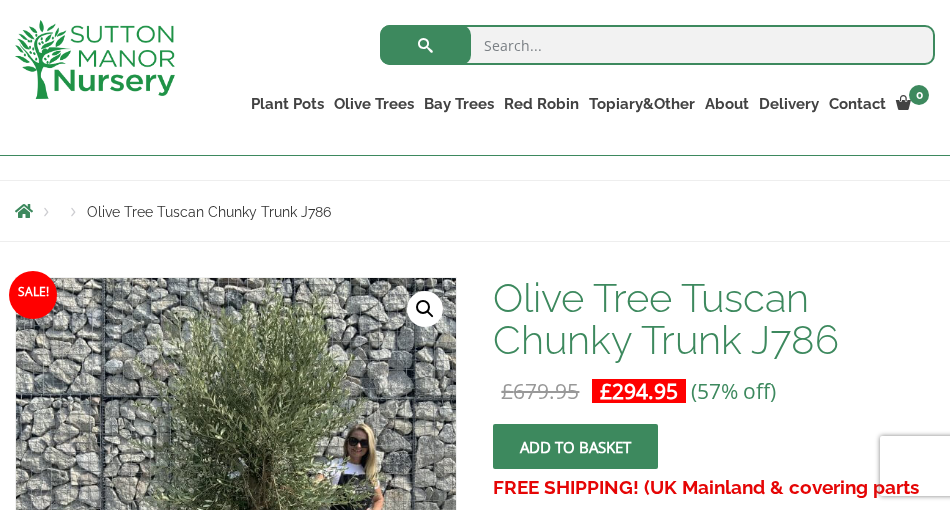 scroll, scrollTop: 0, scrollLeft: 0, axis: both 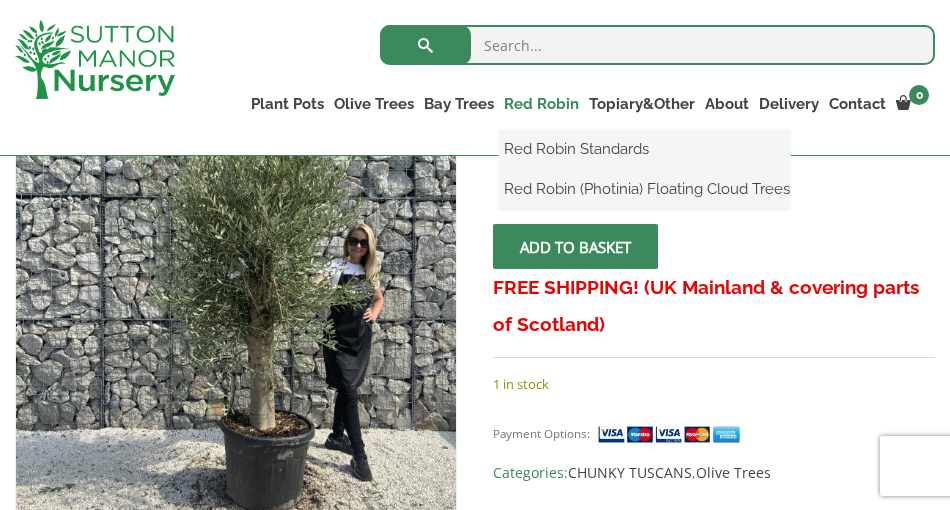 click on "Red Robin" at bounding box center (541, 104) 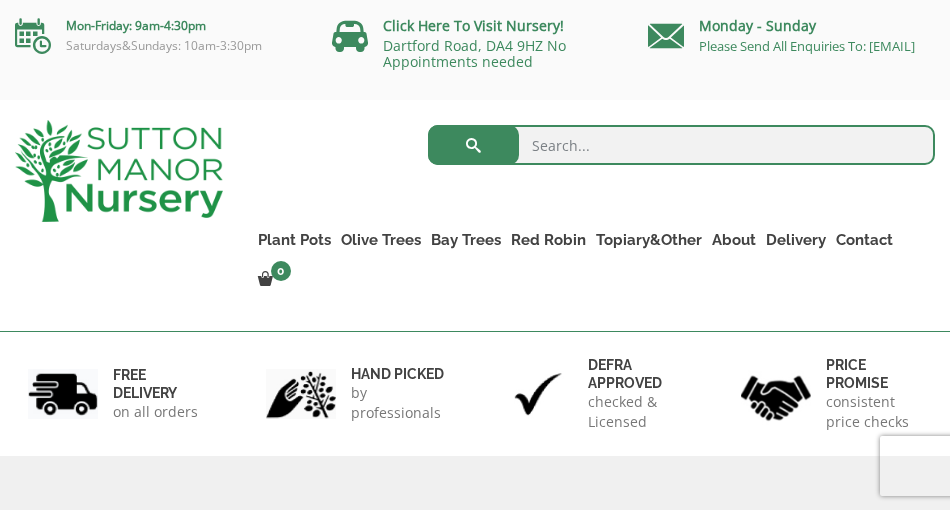 scroll, scrollTop: 0, scrollLeft: 0, axis: both 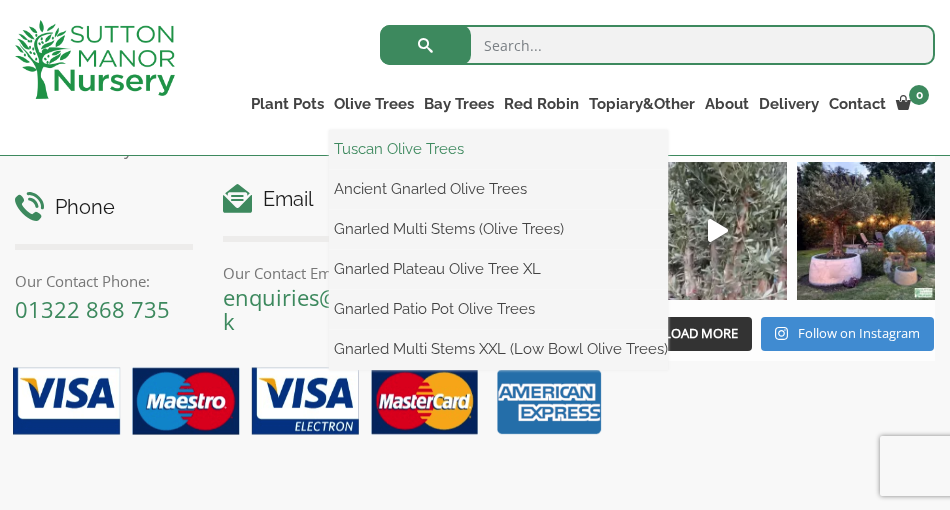 click on "Tuscan Olive Trees" at bounding box center (498, 149) 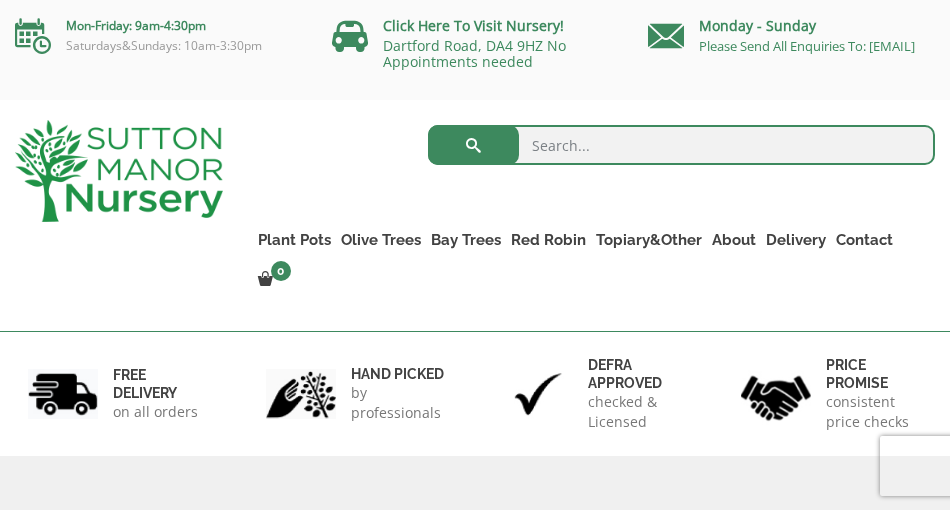 scroll, scrollTop: 0, scrollLeft: 0, axis: both 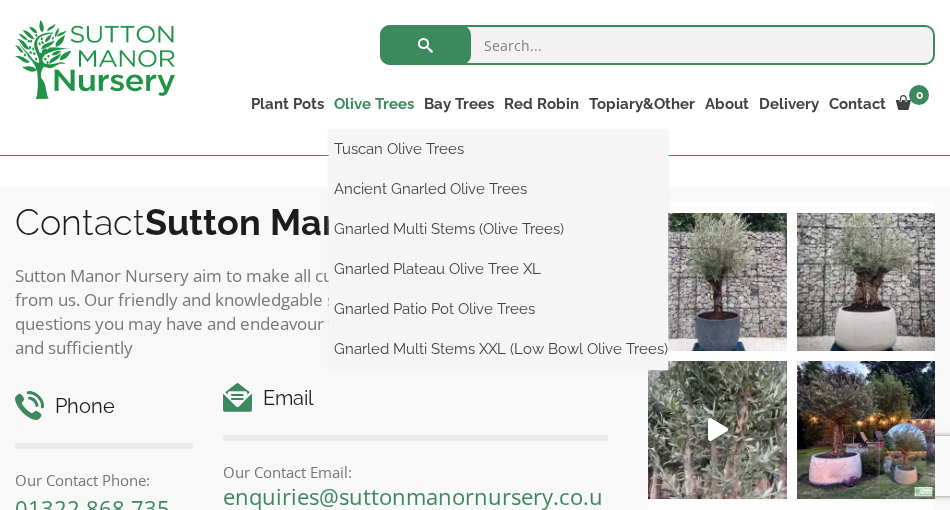 click on "Olive Trees" at bounding box center (374, 104) 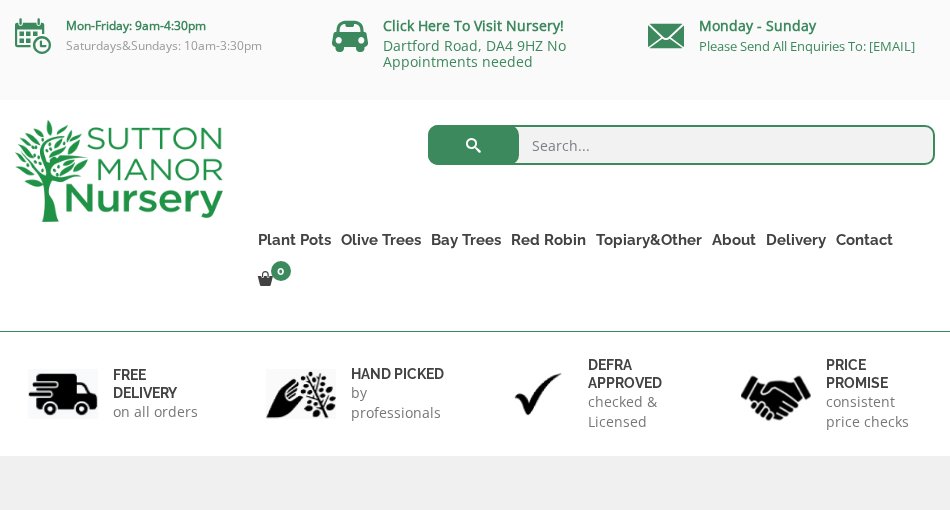 scroll, scrollTop: 0, scrollLeft: 0, axis: both 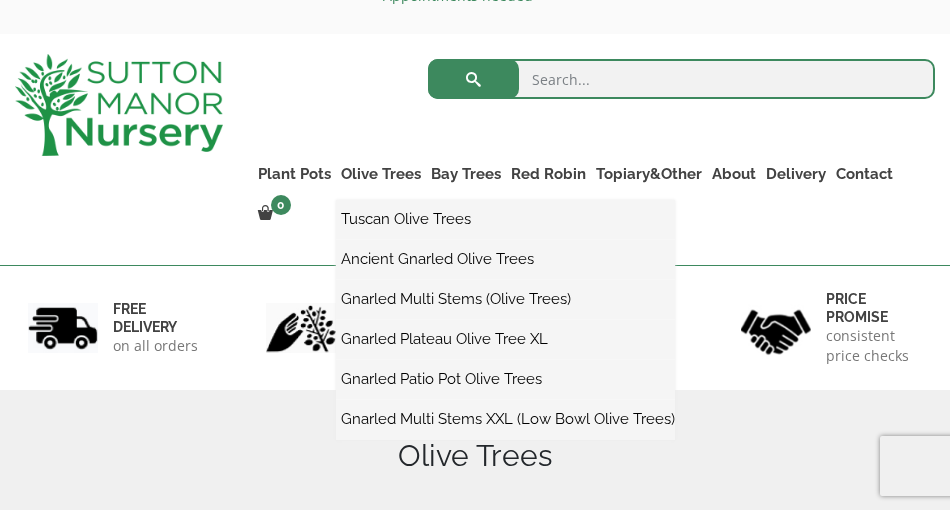 click on "Gnarled Patio Pot Olive Trees" at bounding box center (505, 379) 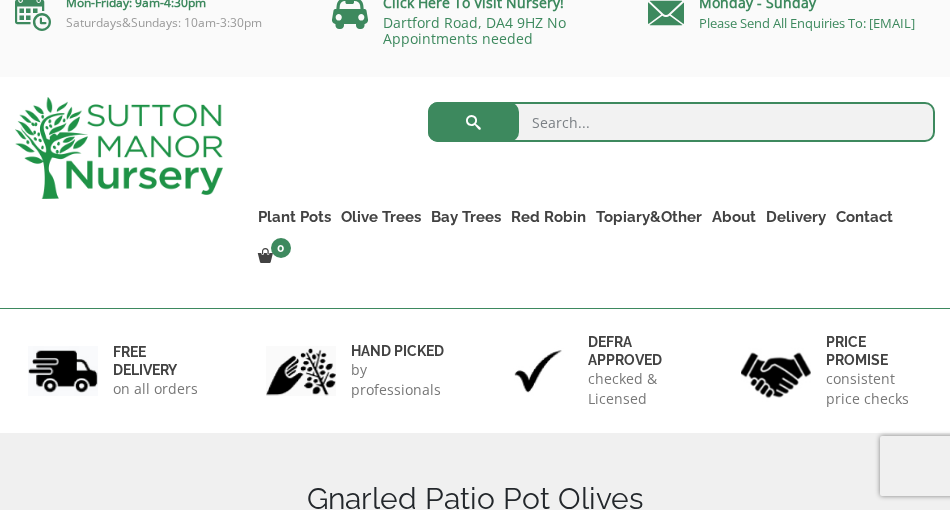 scroll, scrollTop: 200, scrollLeft: 0, axis: vertical 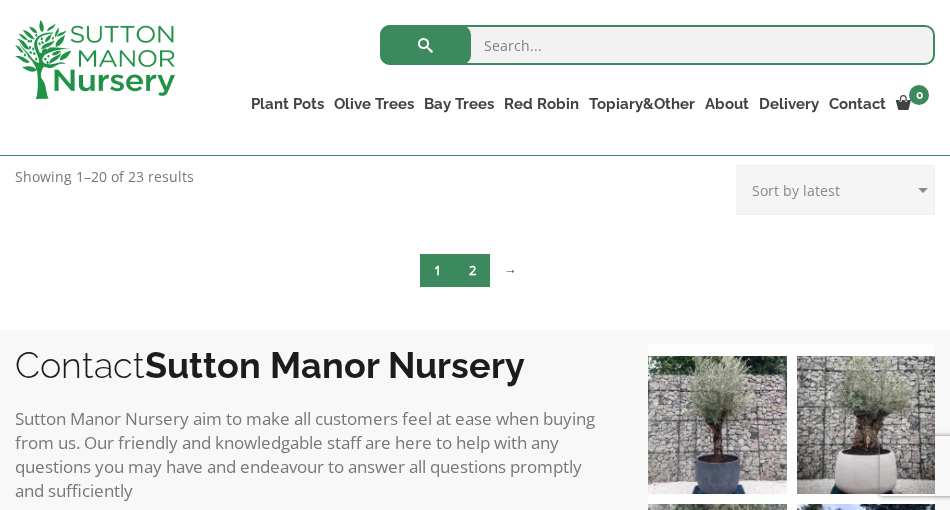 click on "2" at bounding box center (472, 270) 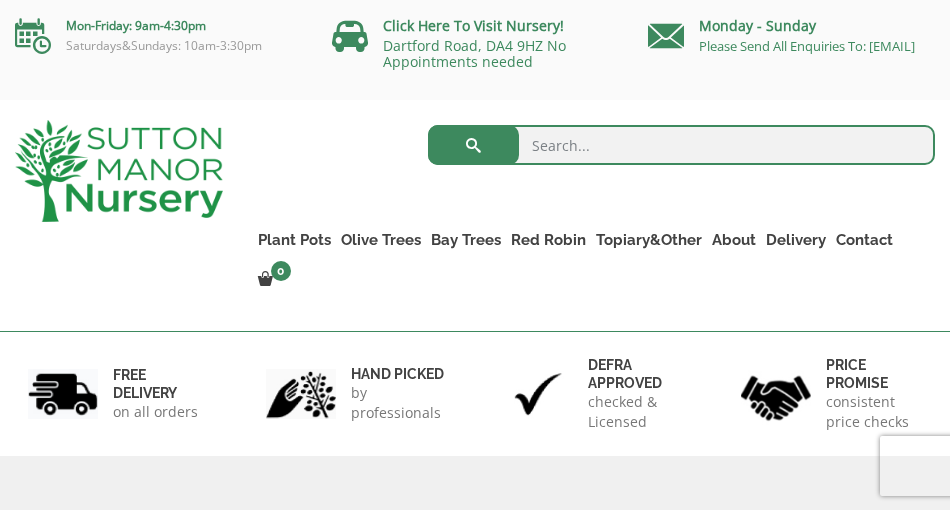 scroll, scrollTop: 0, scrollLeft: 0, axis: both 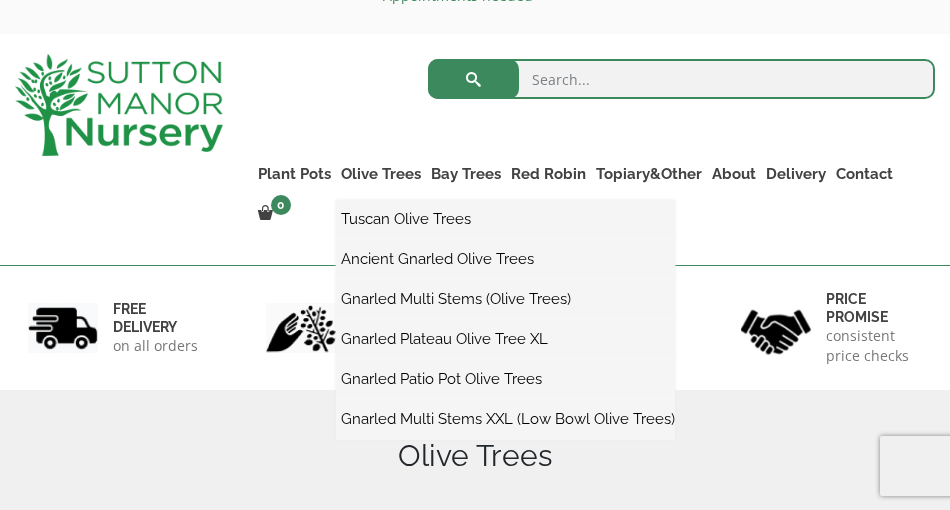 click on "Gnarled Plateau Olive Tree XL" at bounding box center (505, 339) 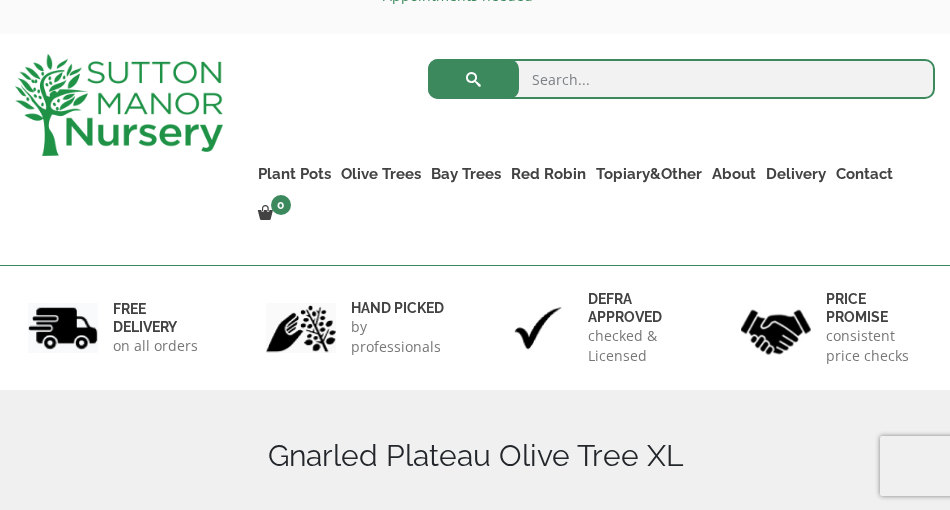 scroll, scrollTop: 66, scrollLeft: 0, axis: vertical 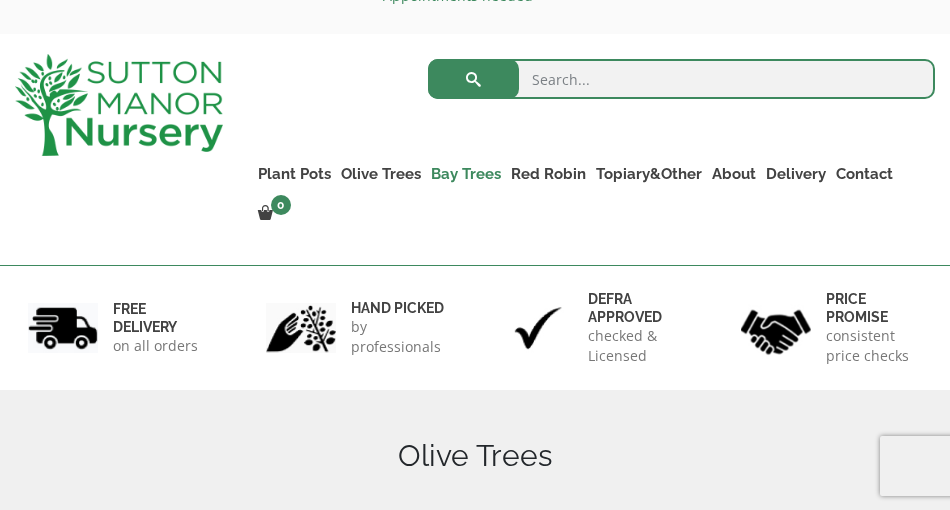 click on "Bay Trees" at bounding box center (466, 174) 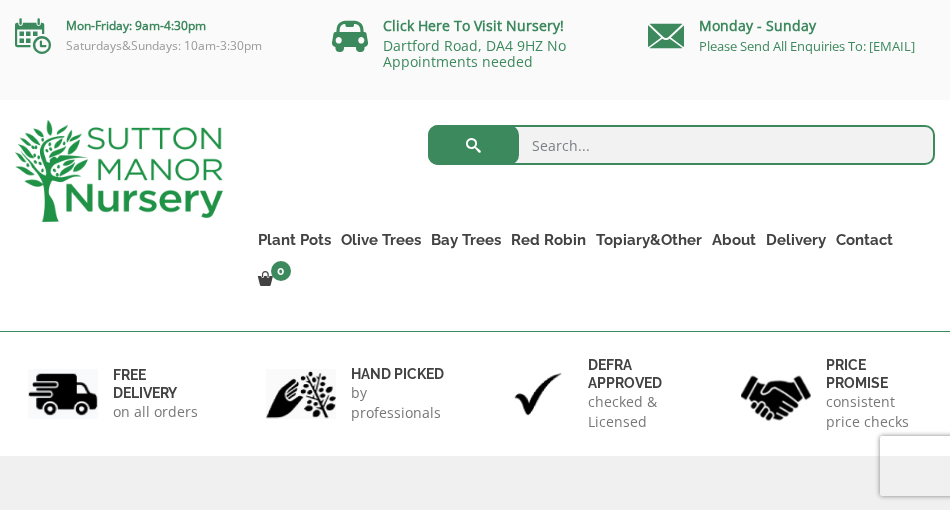 scroll, scrollTop: 0, scrollLeft: 0, axis: both 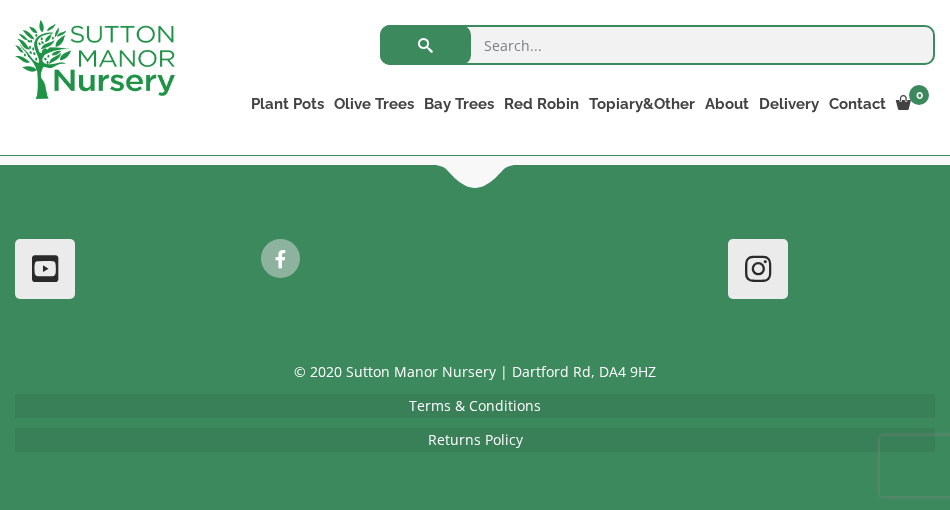 click at bounding box center [280, 258] 